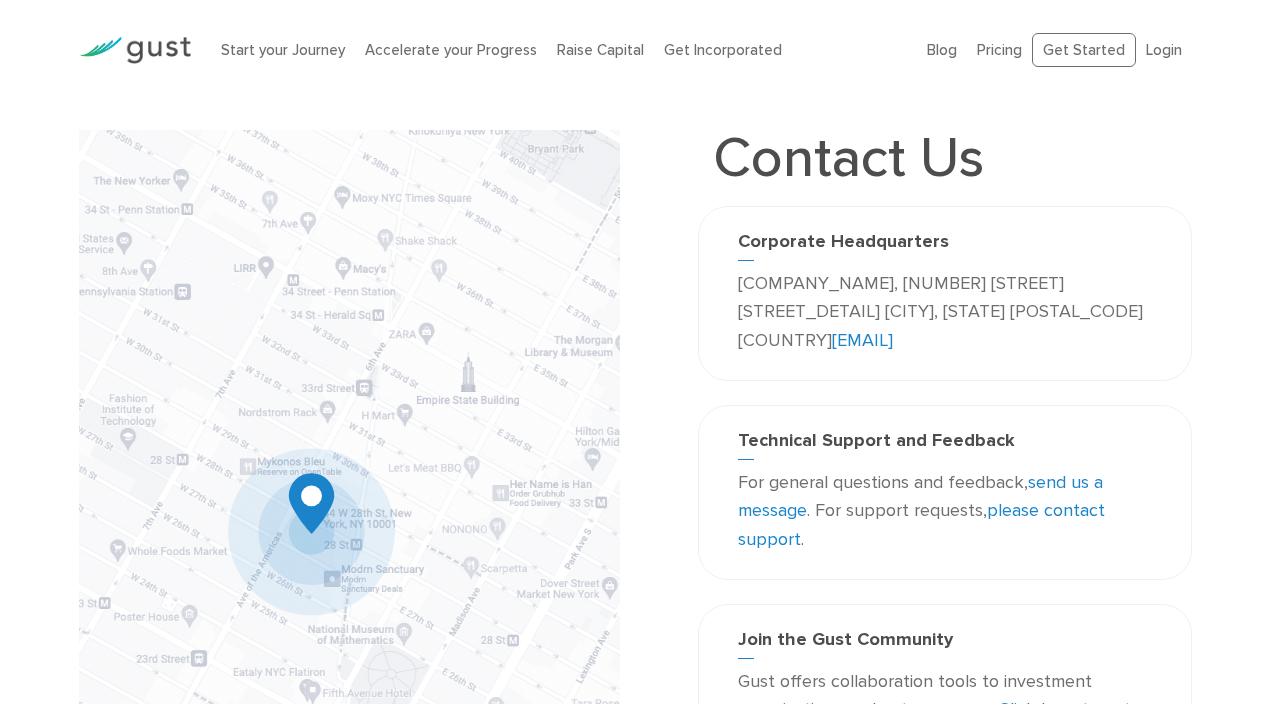 scroll, scrollTop: 0, scrollLeft: 0, axis: both 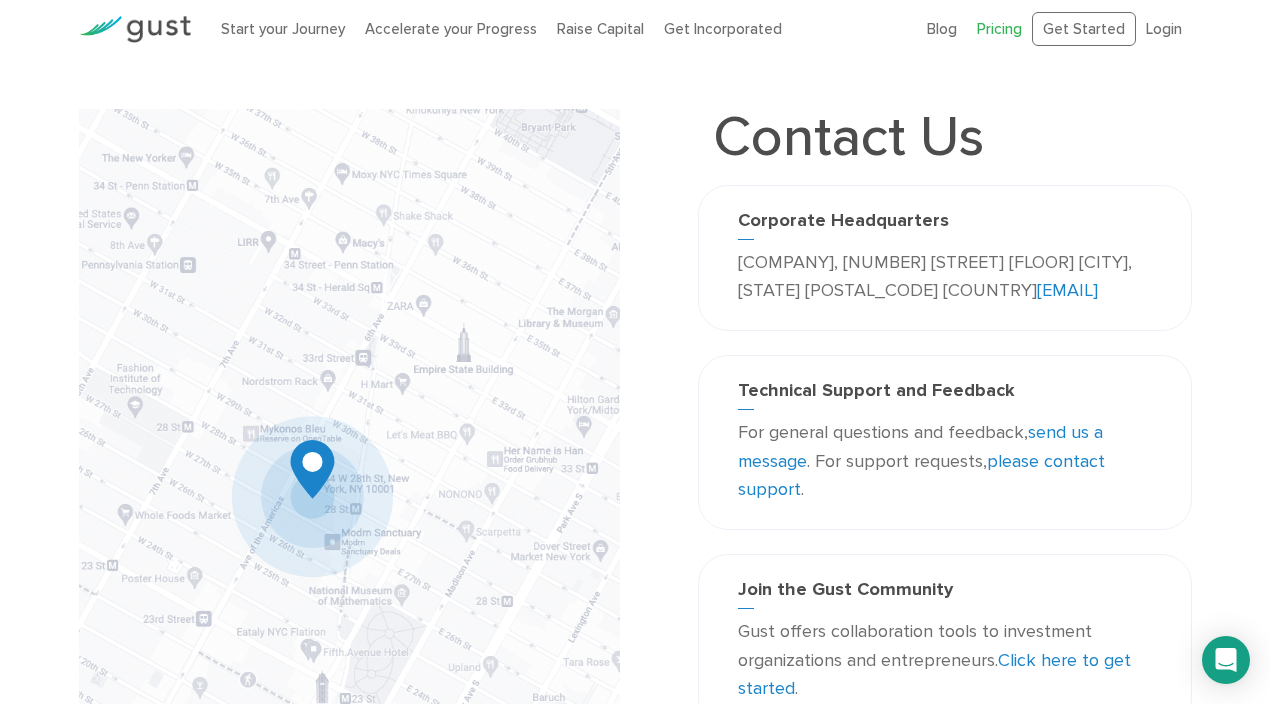 click on "Pricing" at bounding box center (999, 29) 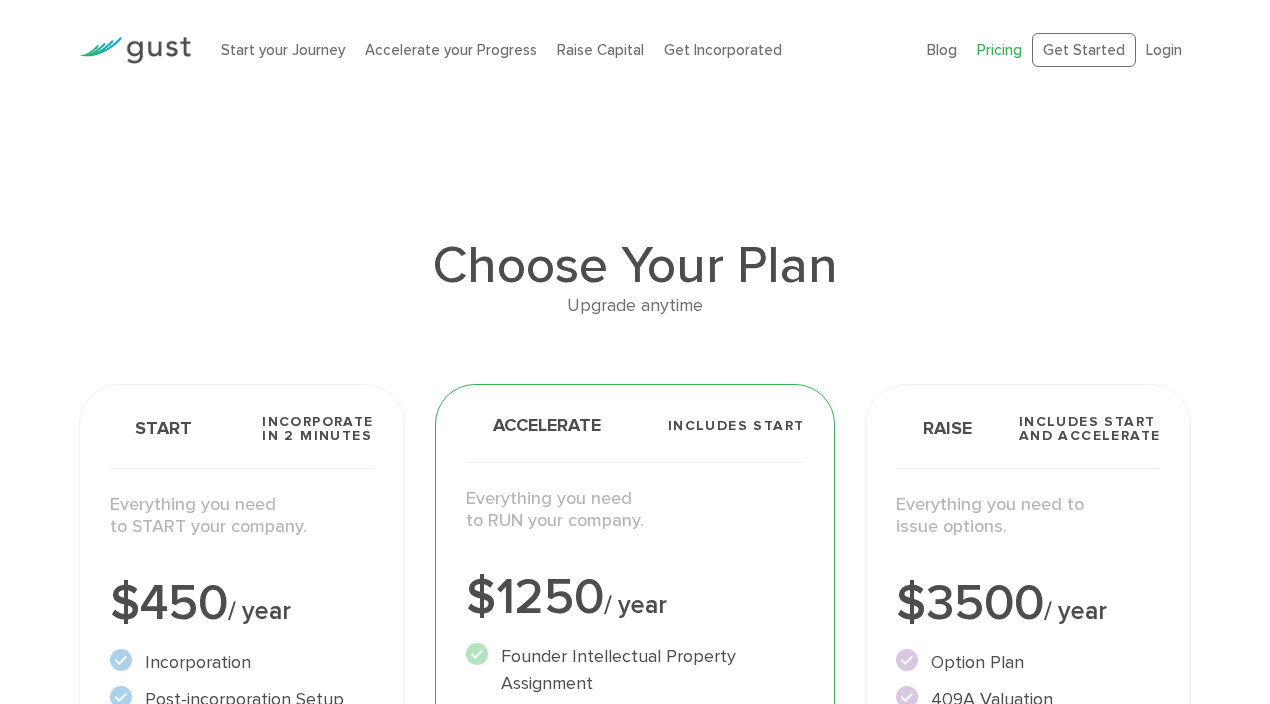 scroll, scrollTop: 0, scrollLeft: 0, axis: both 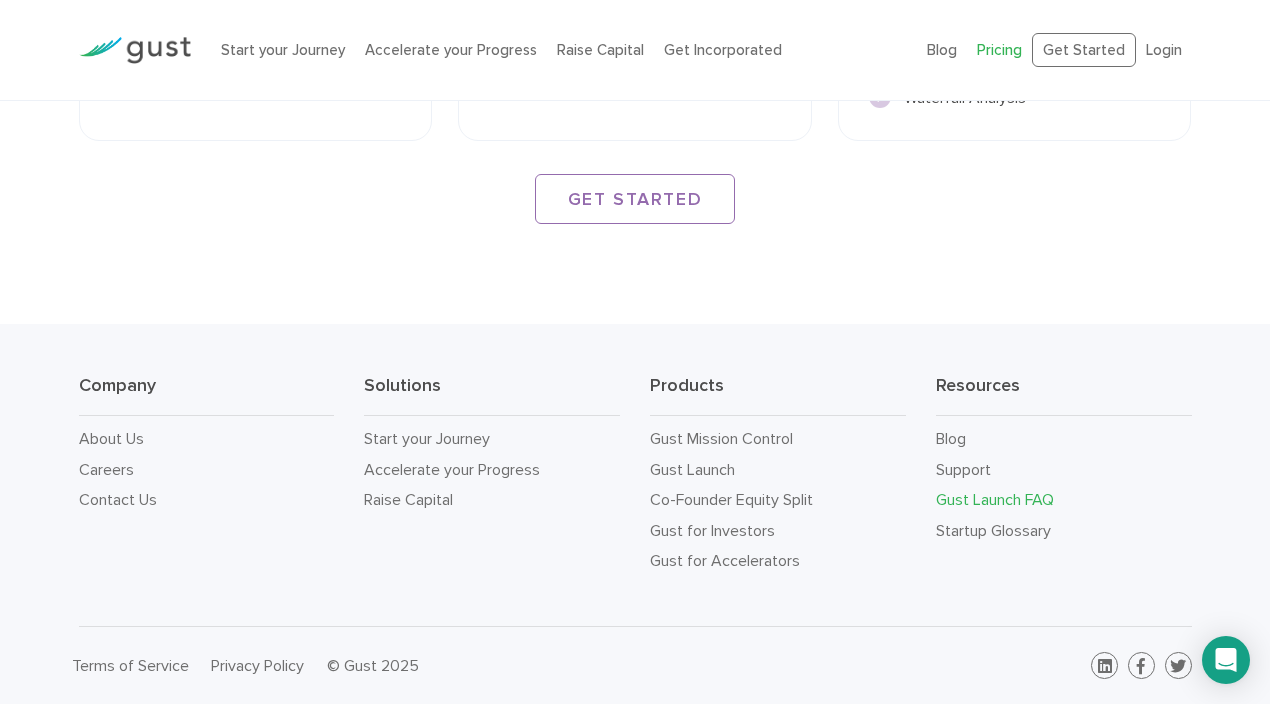 click on "Gust Launch FAQ" at bounding box center (995, 499) 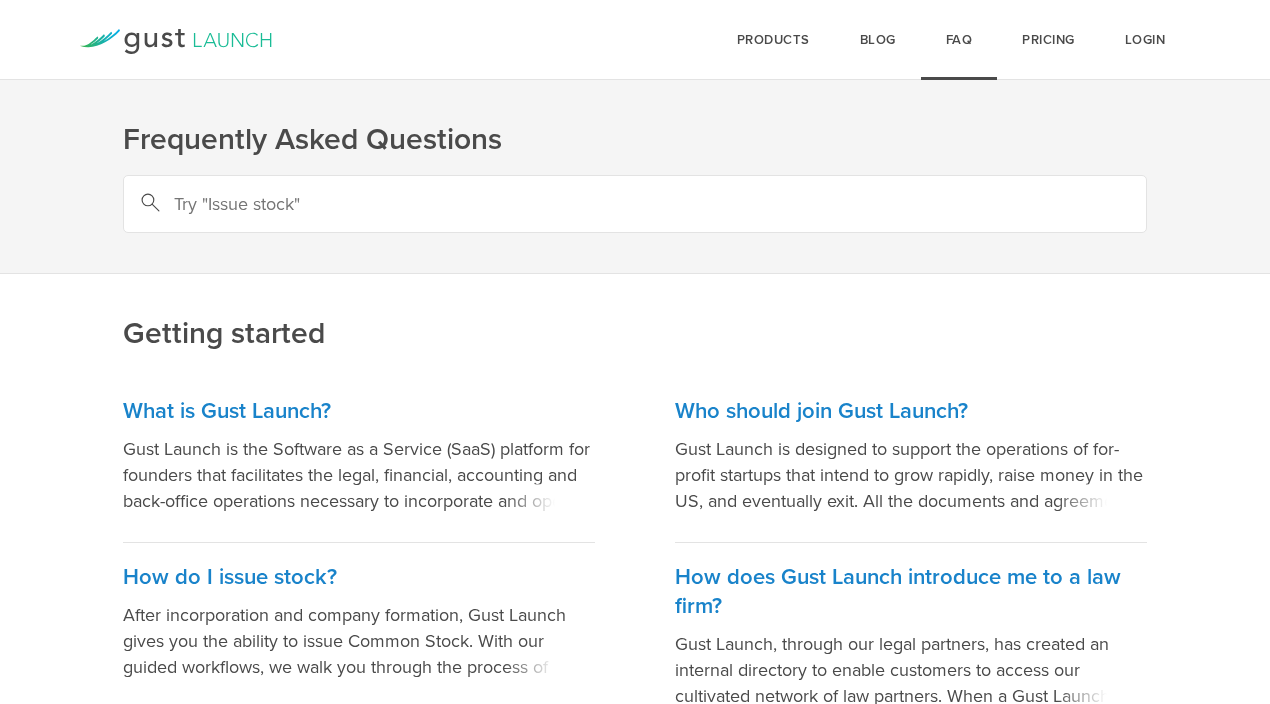 scroll, scrollTop: 0, scrollLeft: 0, axis: both 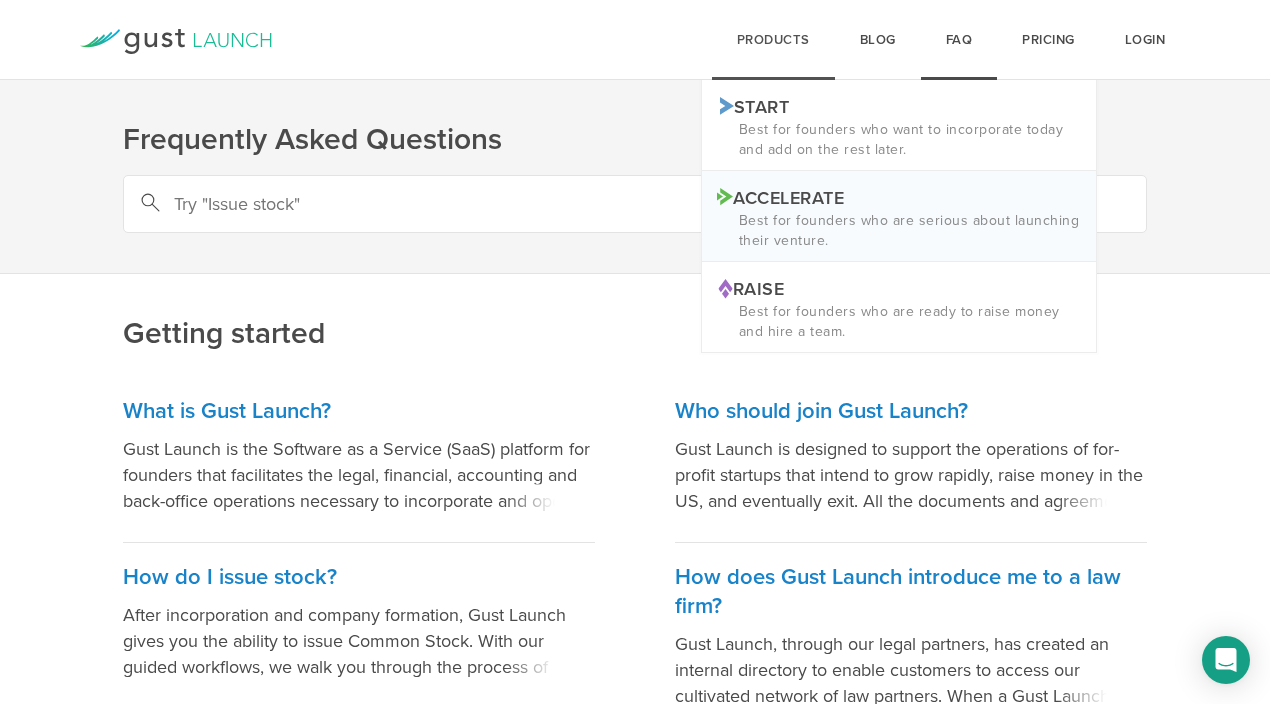 click on "Accelerate Logo
ACCELERATE" at bounding box center (899, 196) 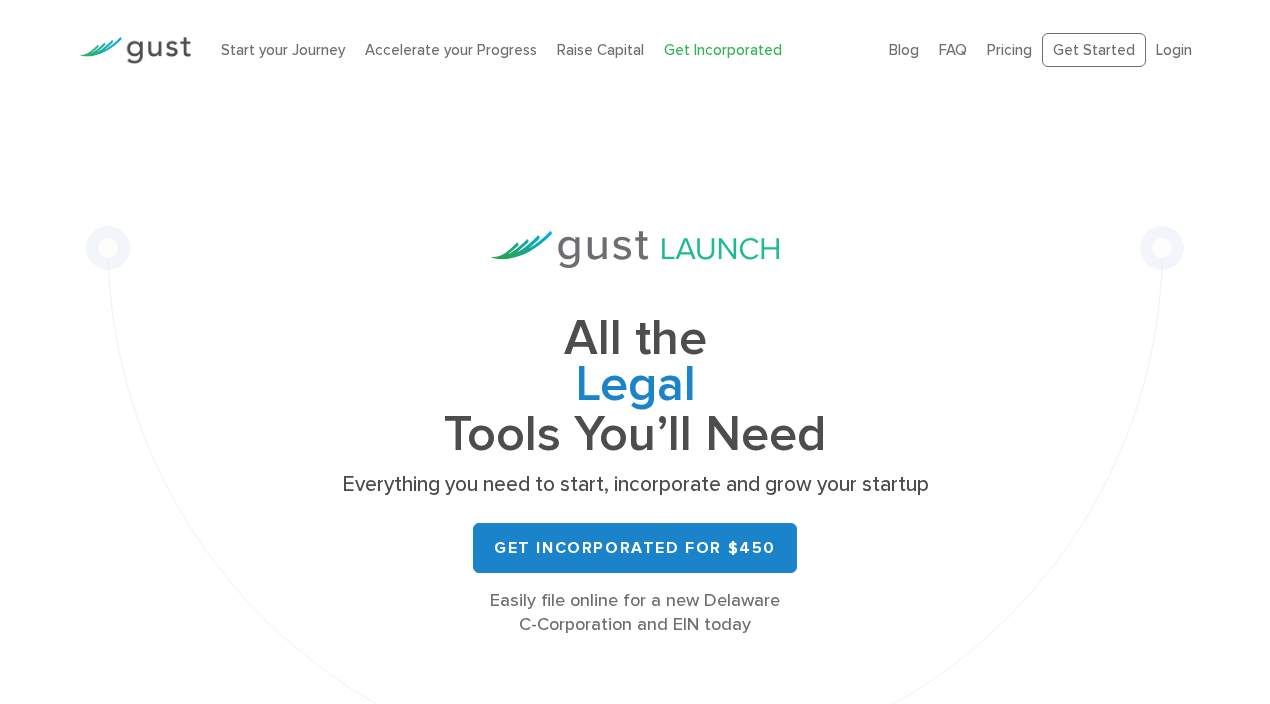 scroll, scrollTop: 0, scrollLeft: 0, axis: both 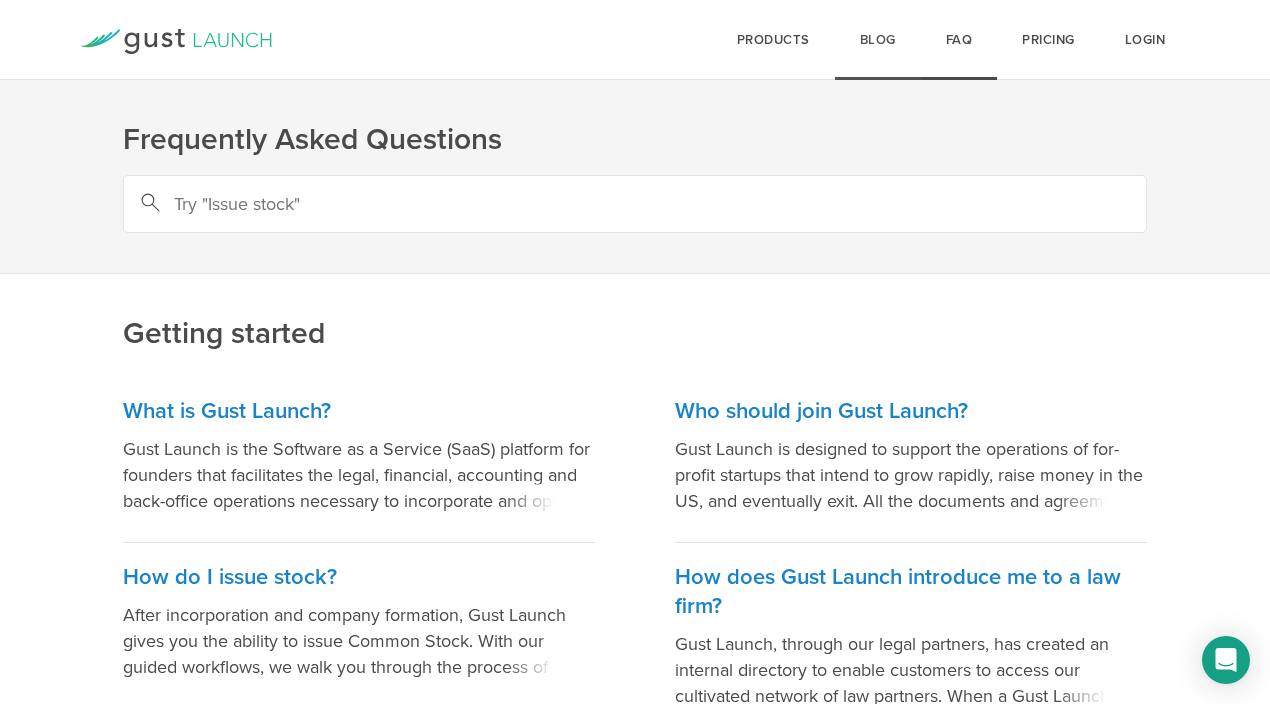 click on "Blog" at bounding box center [878, 40] 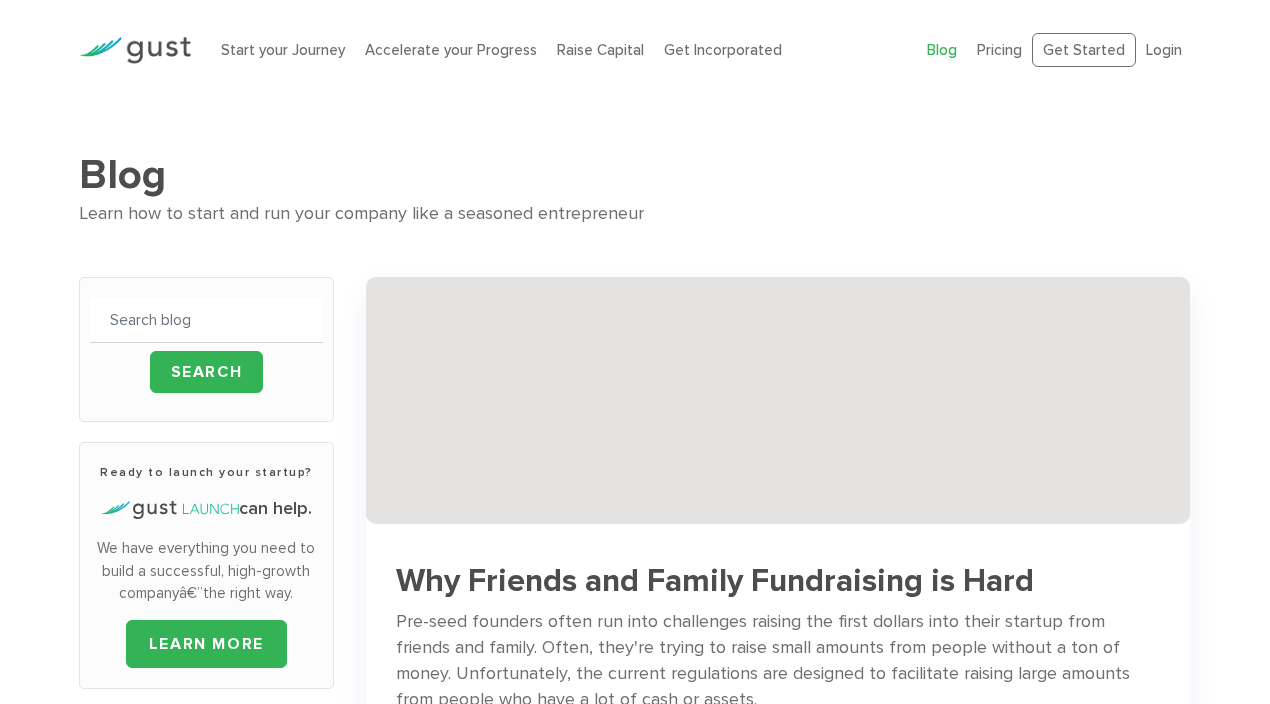 scroll, scrollTop: 0, scrollLeft: 0, axis: both 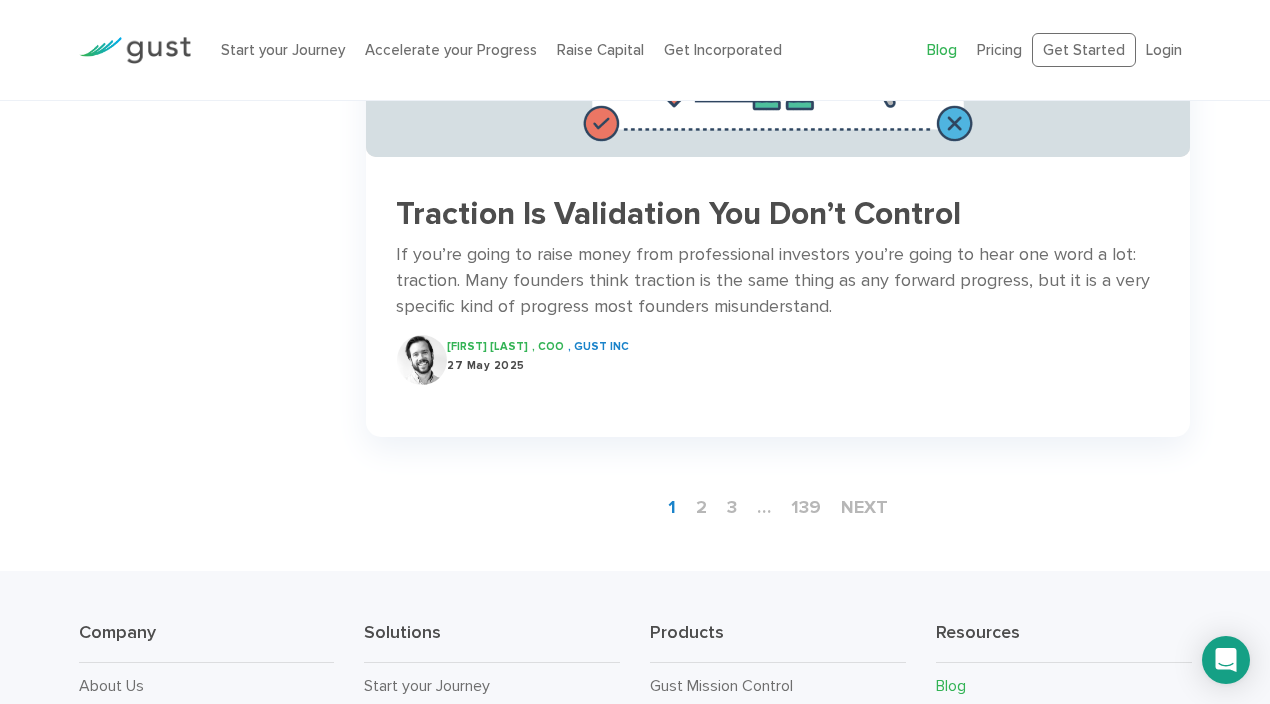 click on "Traction Is Validation You Don’t Control" at bounding box center [777, 214] 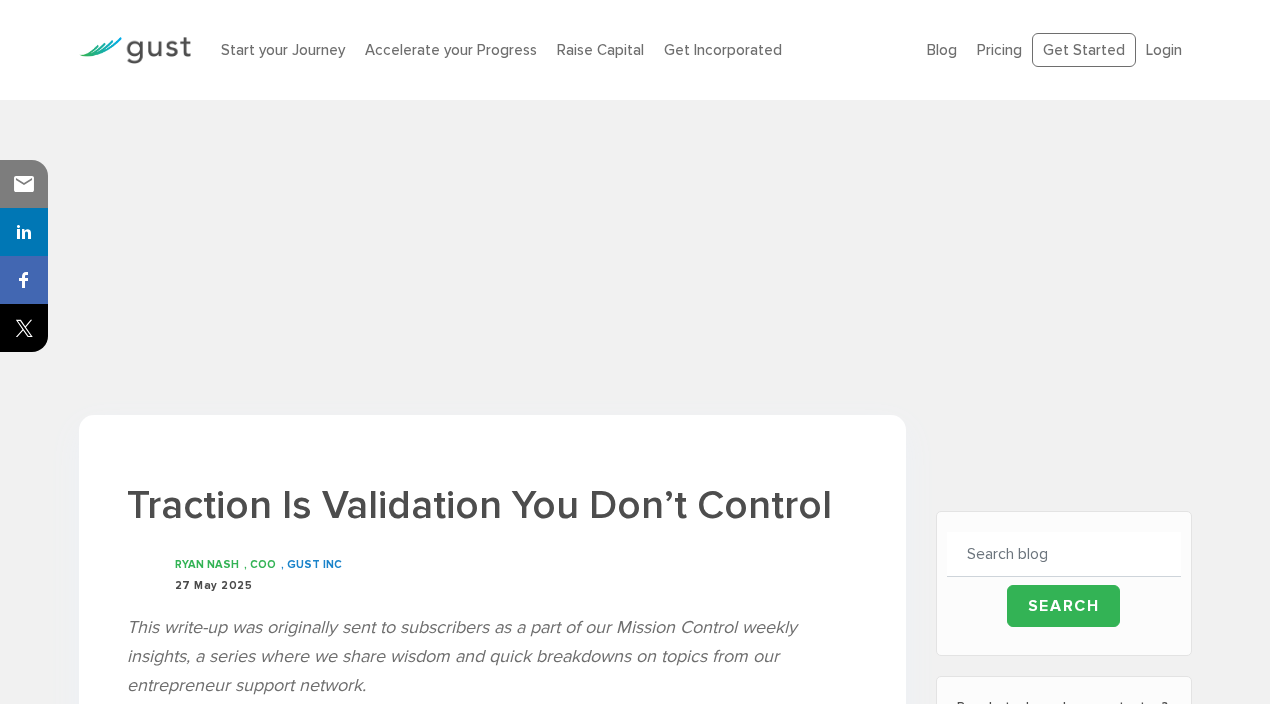 scroll, scrollTop: 0, scrollLeft: 0, axis: both 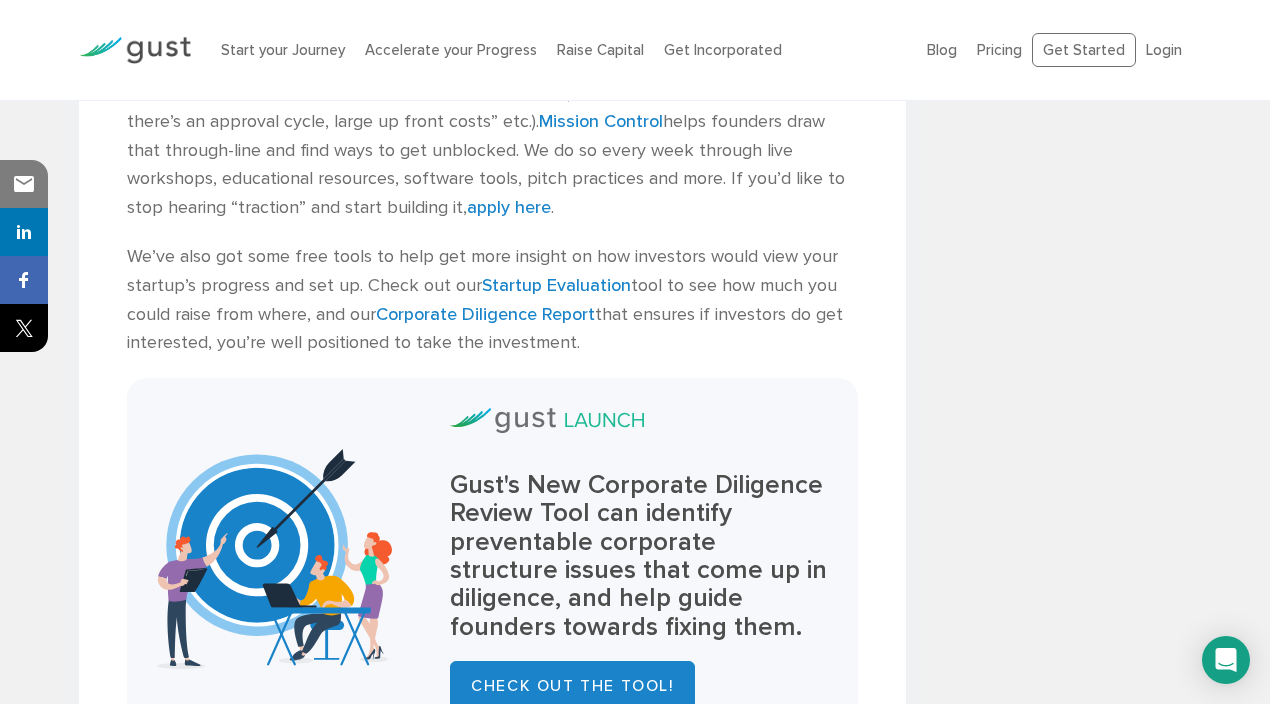 click on "Many founders feel like “traction” demands are unrealistic for their venture. They struggle mapping traction building approaches to their situation (”the market is different, we’re CPG, there’s an approval cycle, large up front costs” etc.). Mission Control helps founders draw that through-line and find ways to get unblocked. We do so every week through live workshops, educational resources, software tools, pitch practices and more. If you’d like to stop hearing “traction” and start building it, apply here." at bounding box center (492, 136) 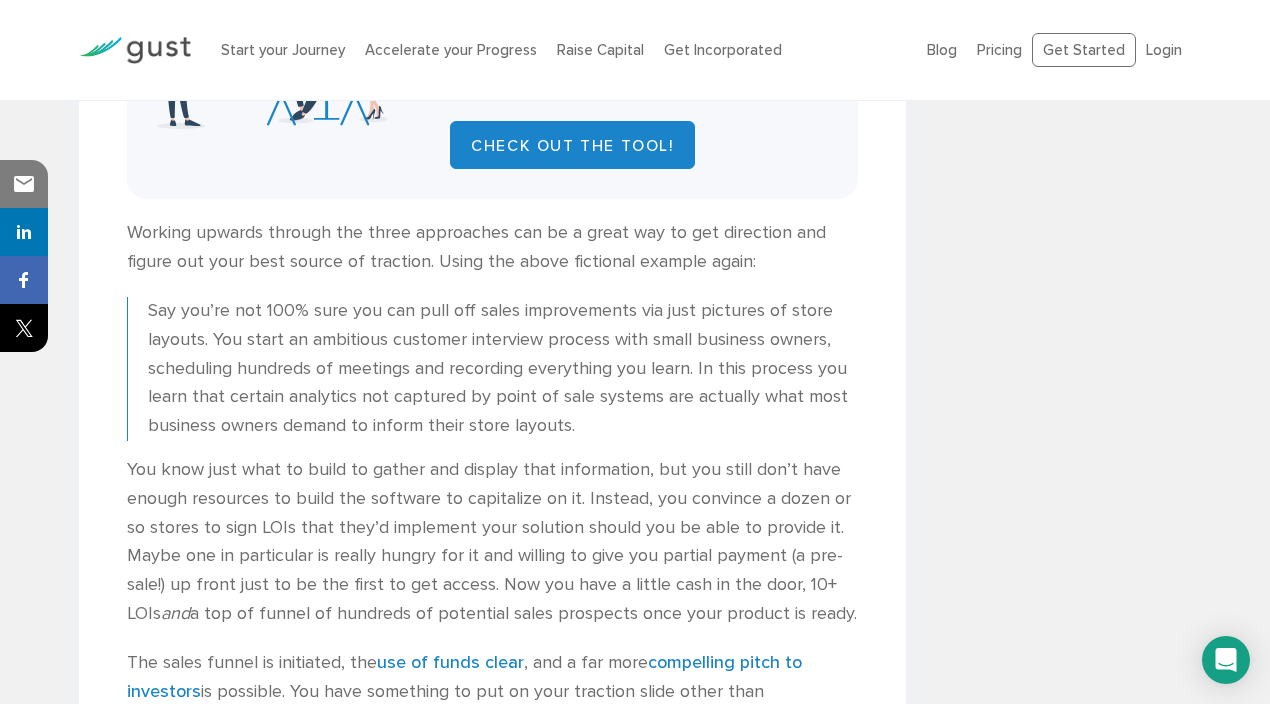 scroll, scrollTop: 3329, scrollLeft: 0, axis: vertical 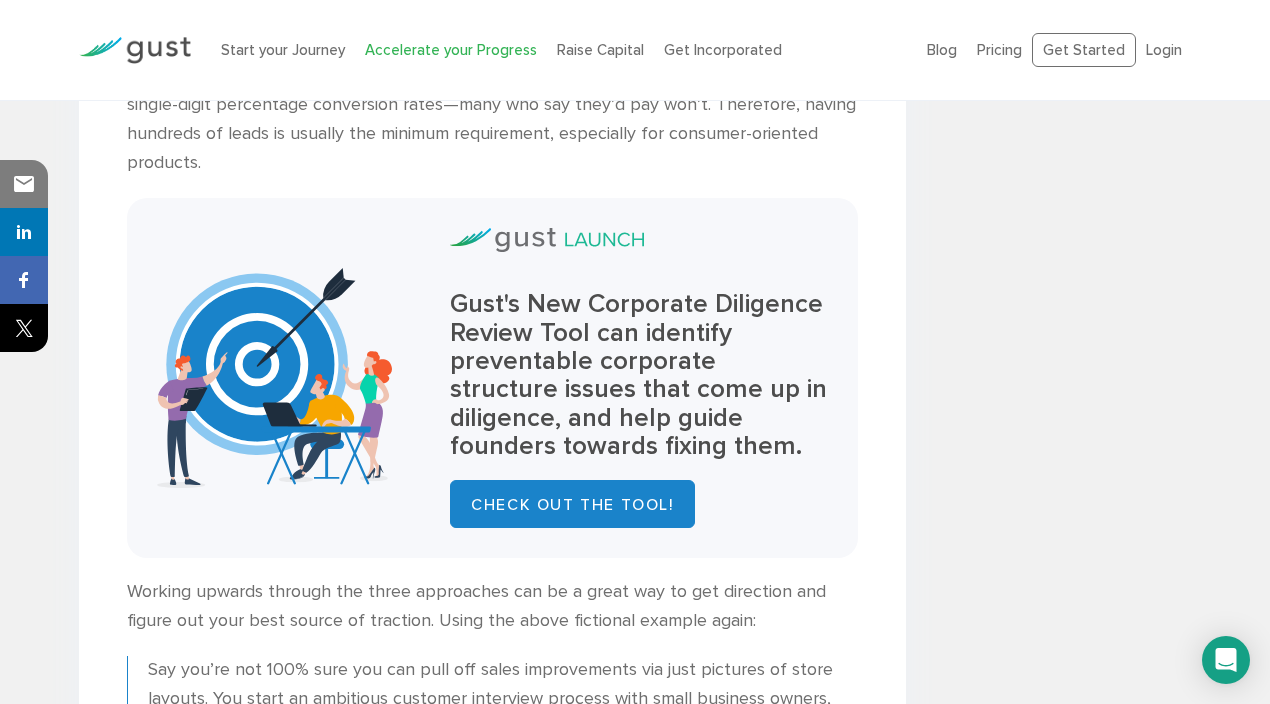 click on "Accelerate your Progress" at bounding box center (451, 50) 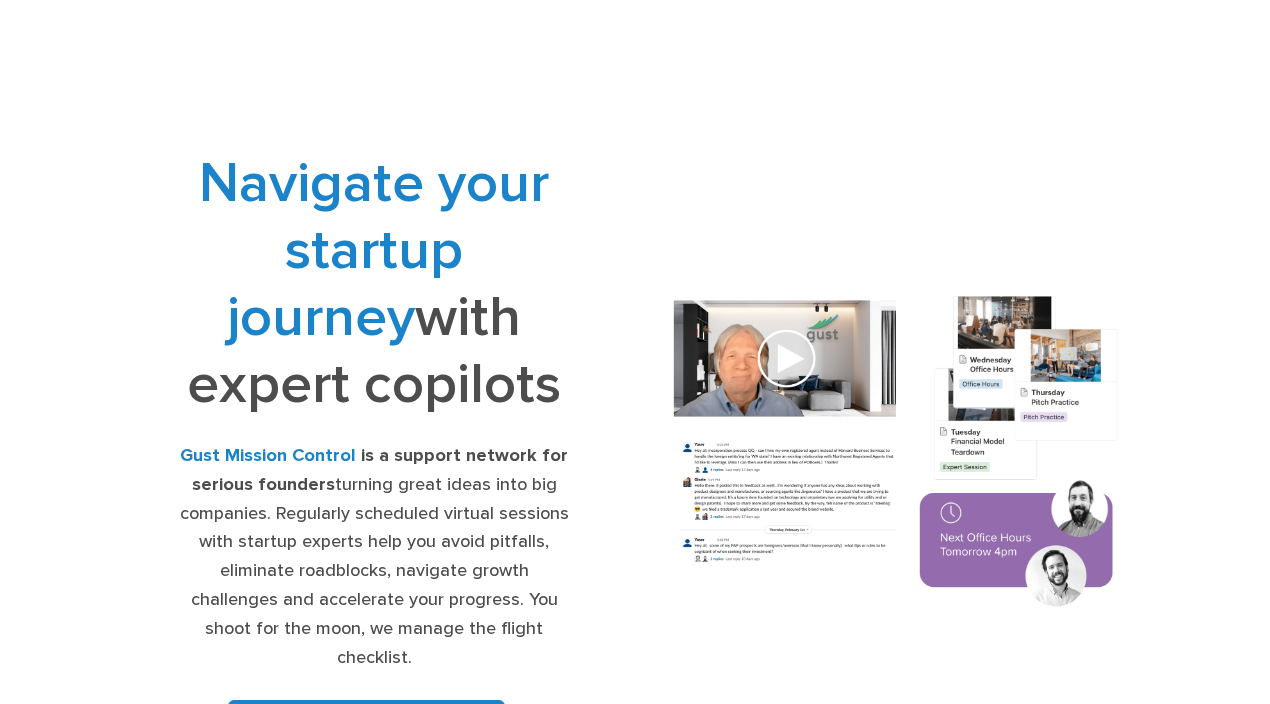 scroll, scrollTop: 0, scrollLeft: 0, axis: both 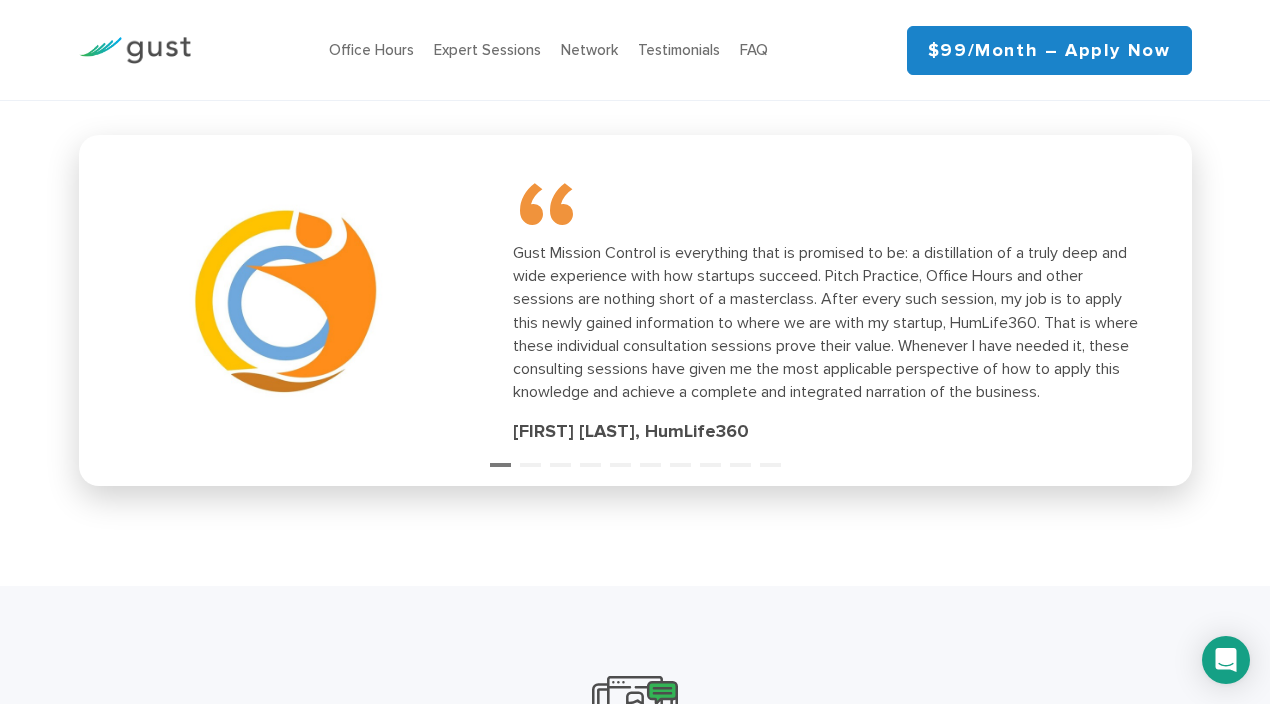 click on "1" at bounding box center (500, 456) 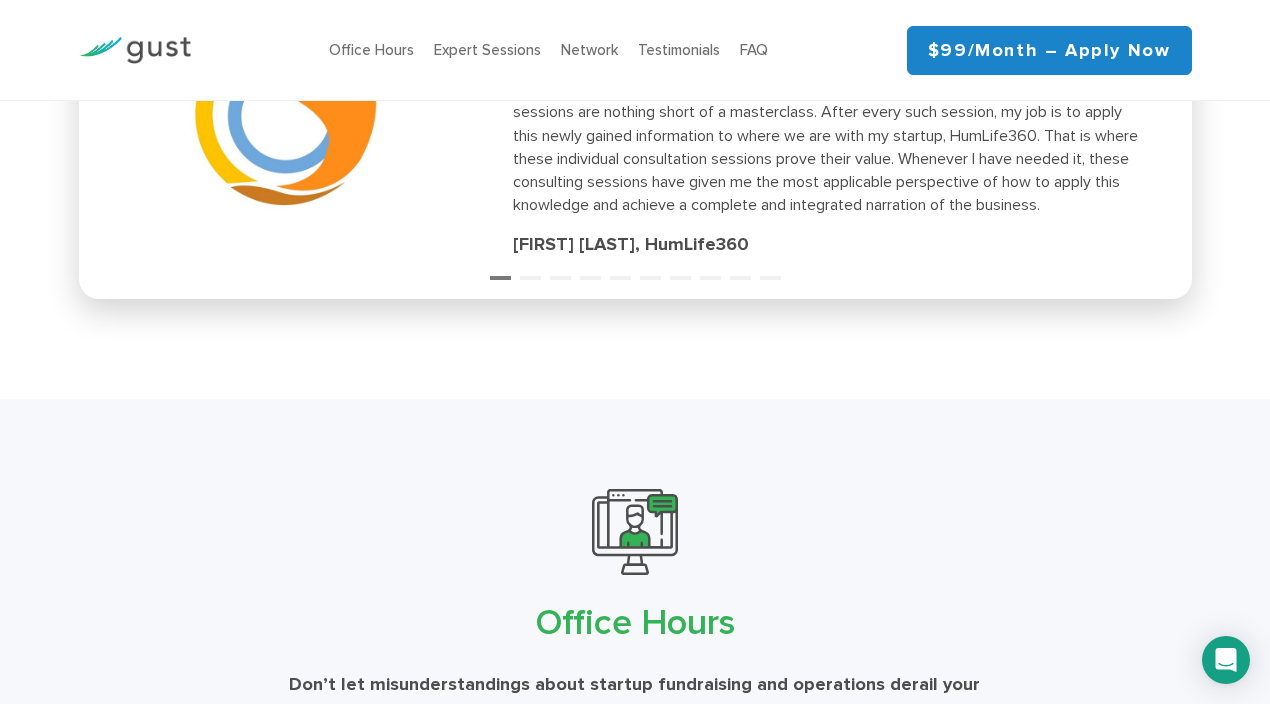 scroll, scrollTop: 3082, scrollLeft: 0, axis: vertical 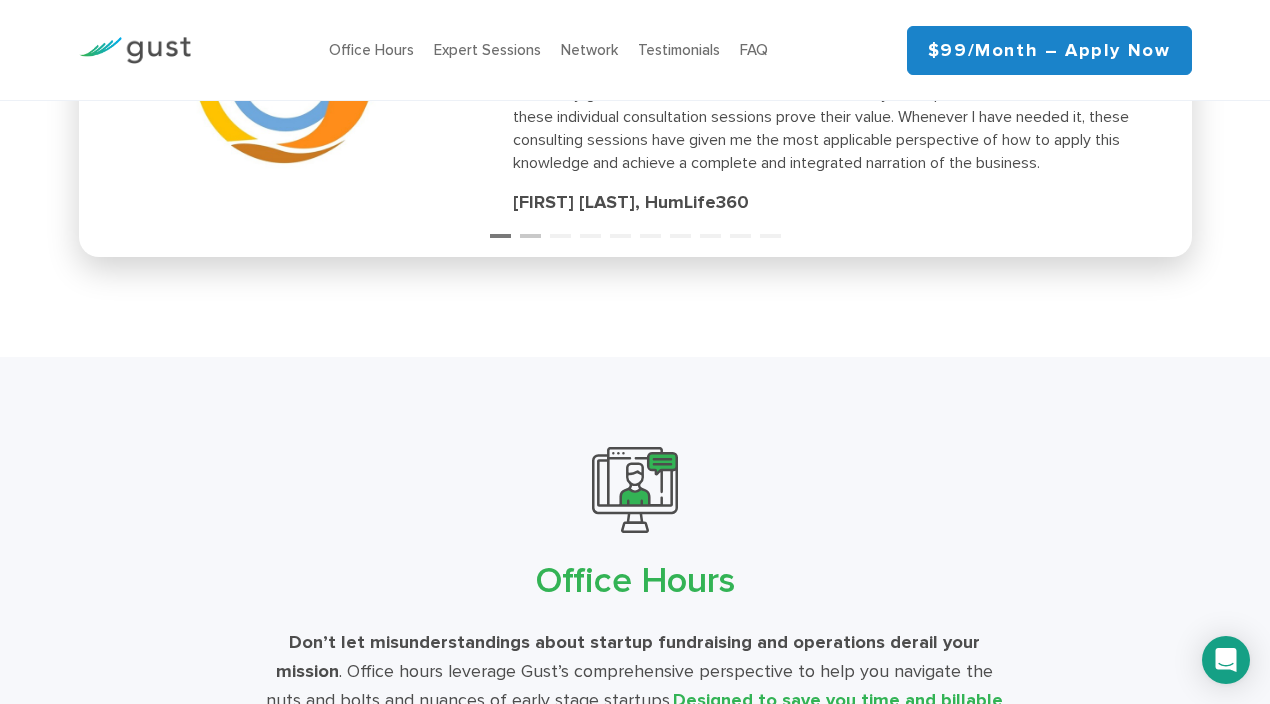 click on "2" at bounding box center (530, 227) 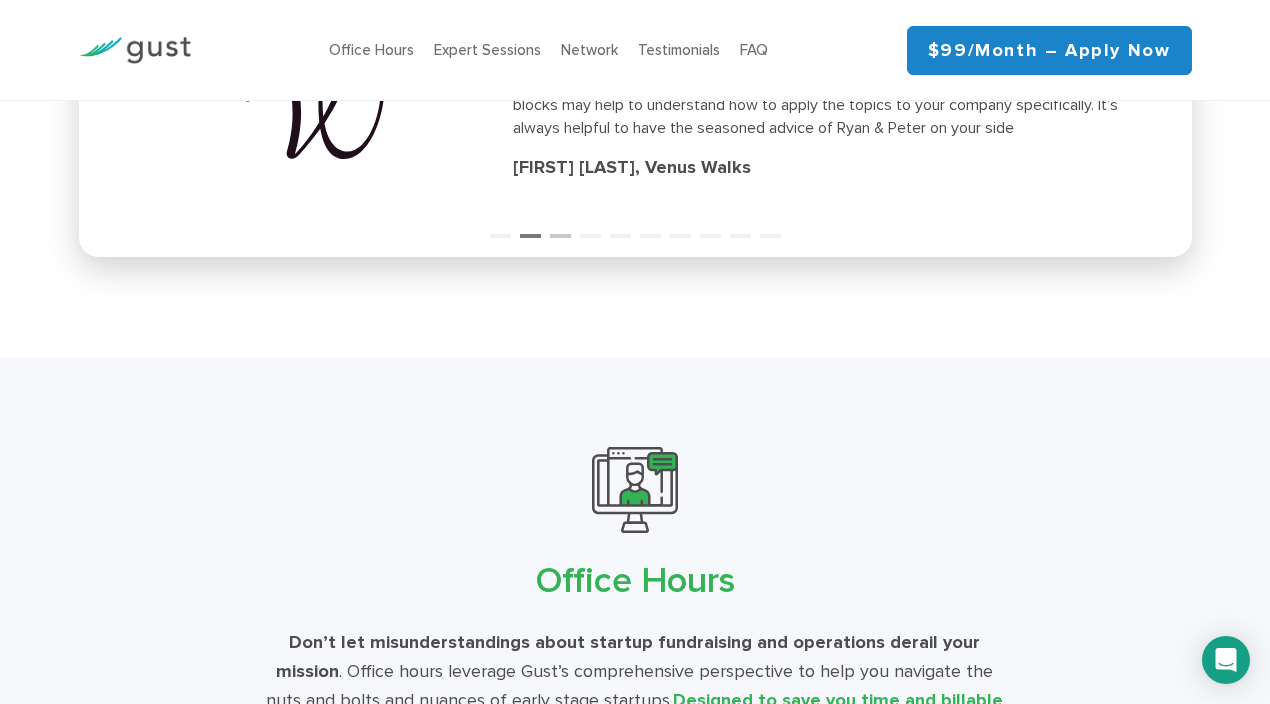 click on "3" at bounding box center [560, 227] 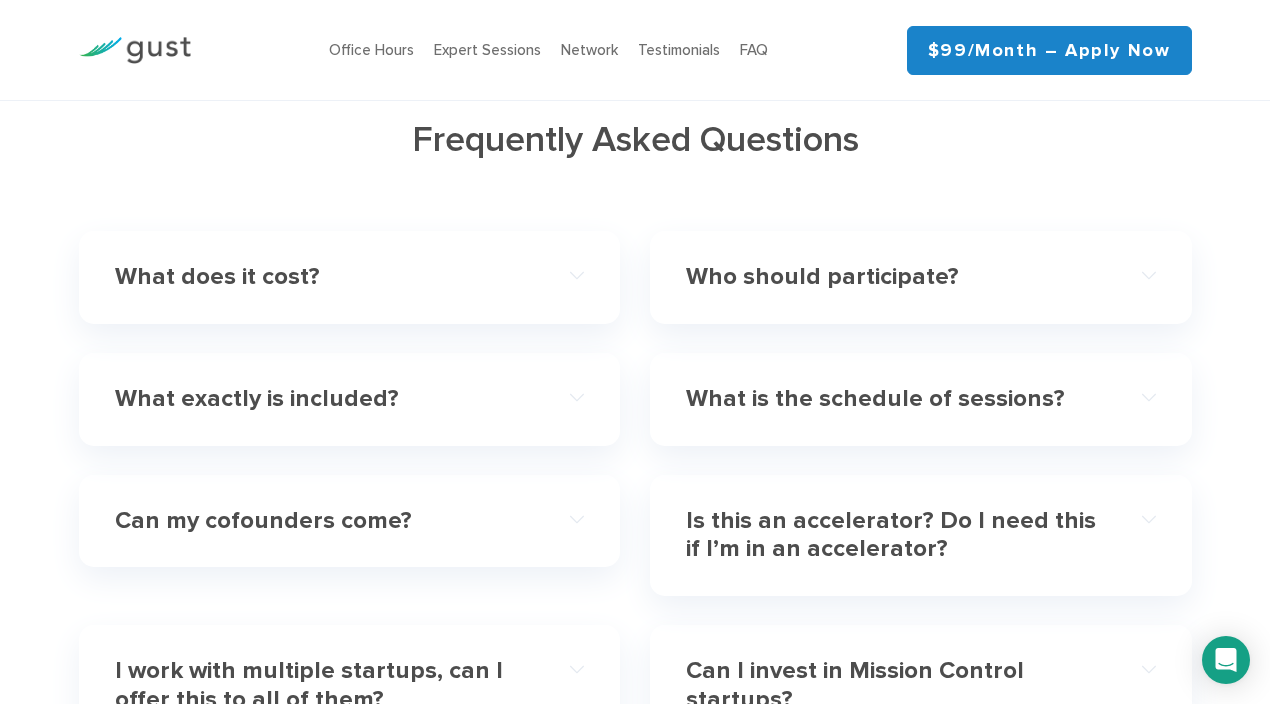 scroll, scrollTop: 5735, scrollLeft: 0, axis: vertical 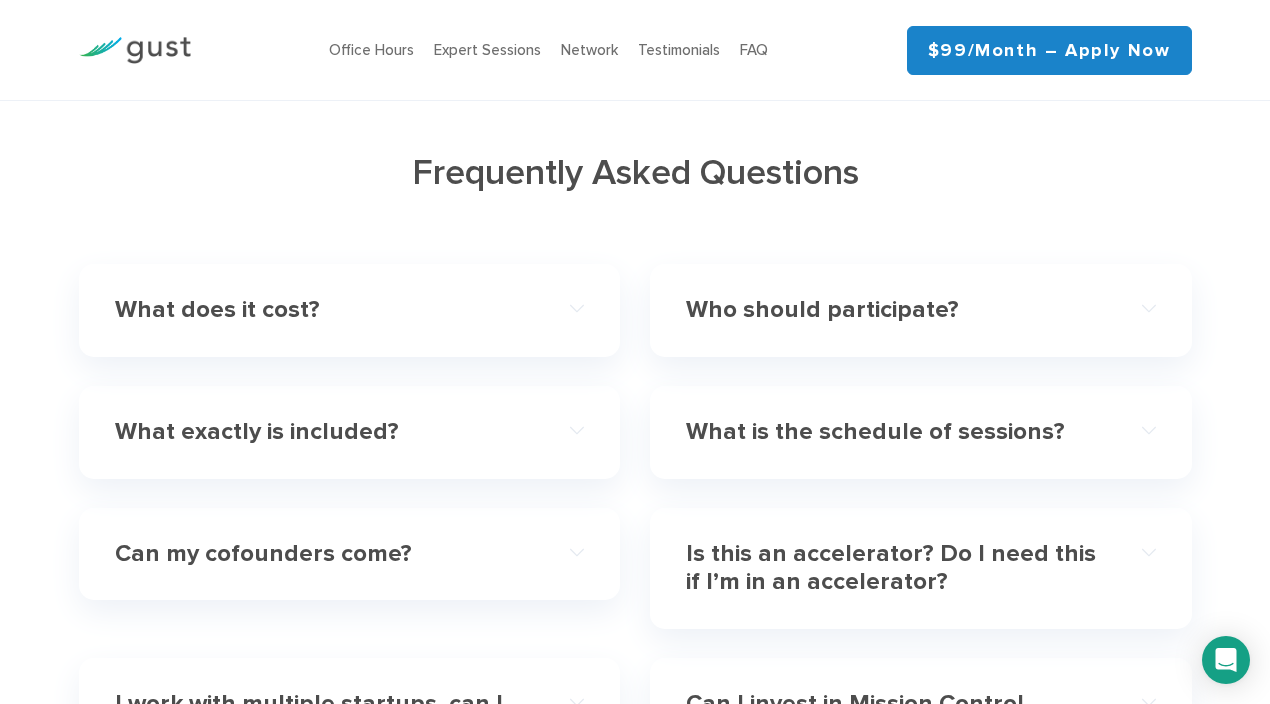 click on "What does it cost?" at bounding box center (326, 310) 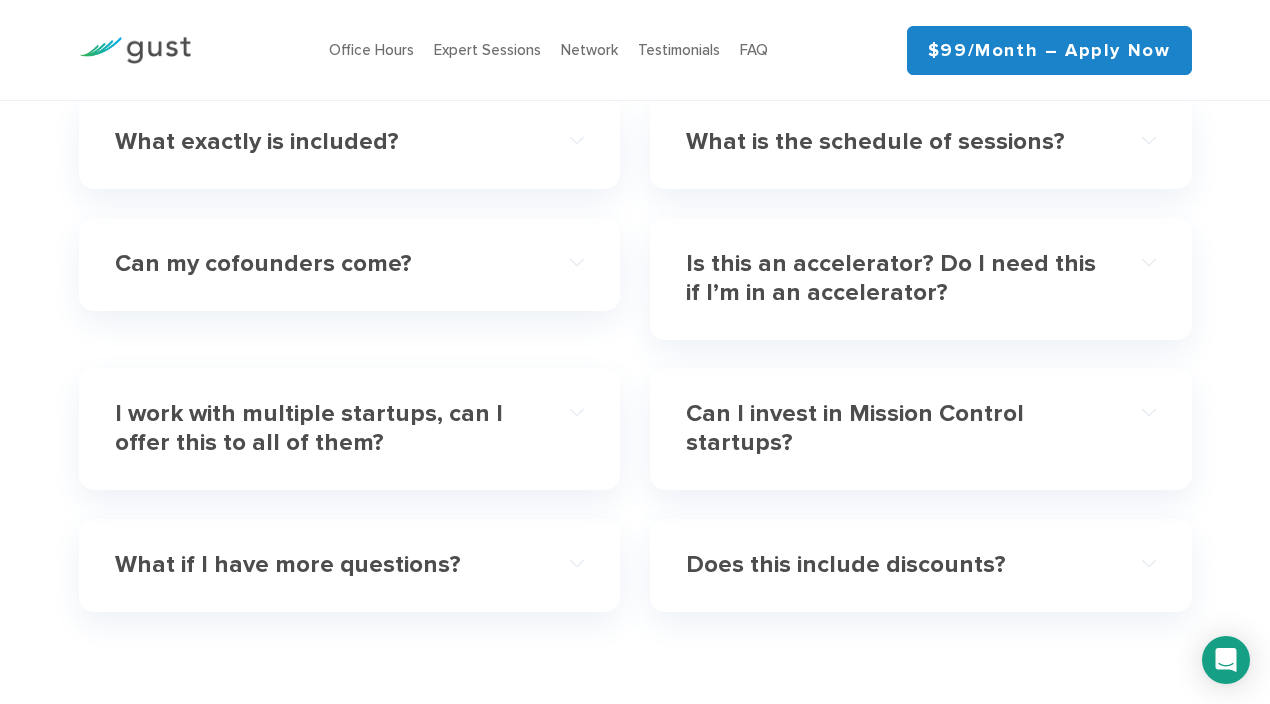 scroll, scrollTop: 6158, scrollLeft: 0, axis: vertical 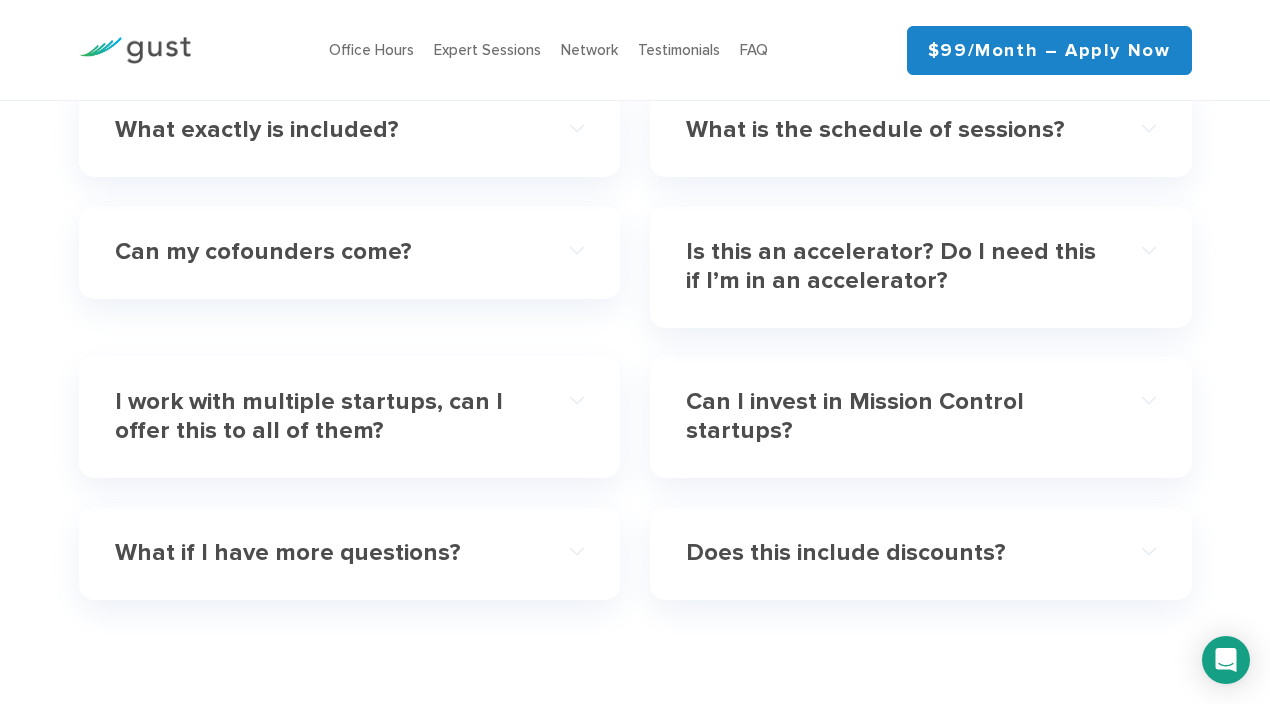 click on "Is this an accelerator? Do I need this if I’m in an accelerator?" at bounding box center (897, 267) 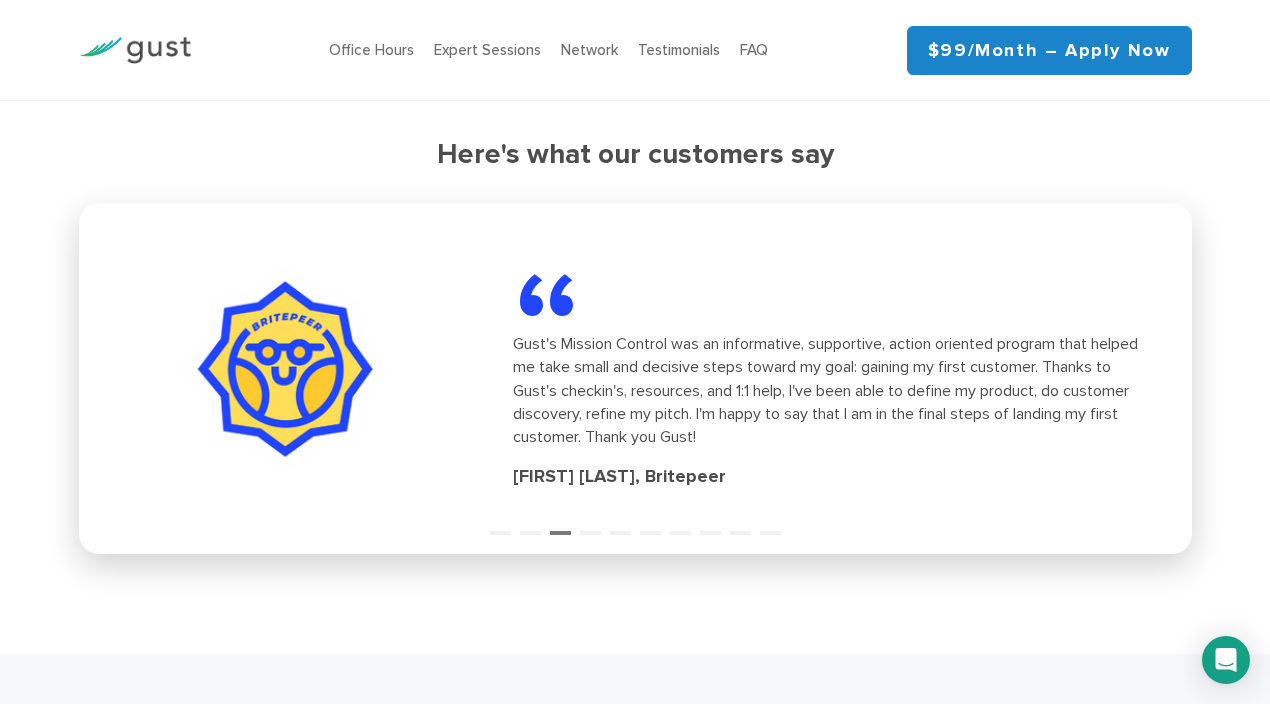scroll, scrollTop: 2590, scrollLeft: 0, axis: vertical 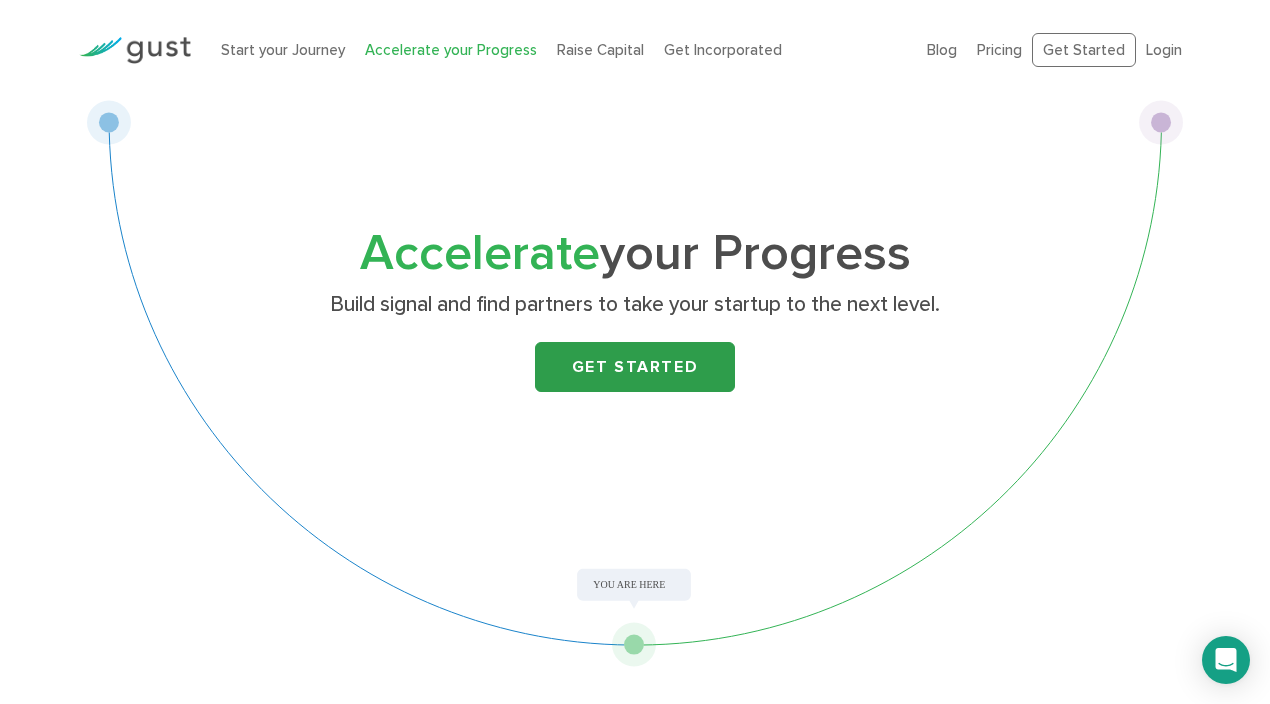 click on "Get Started" at bounding box center (635, 367) 